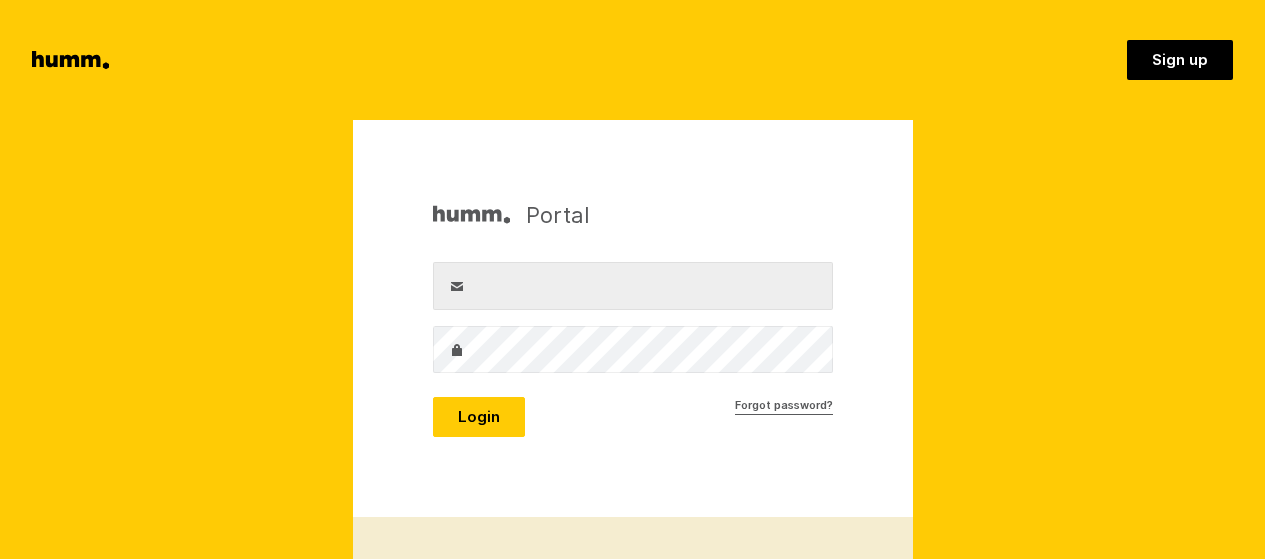 scroll, scrollTop: 0, scrollLeft: 0, axis: both 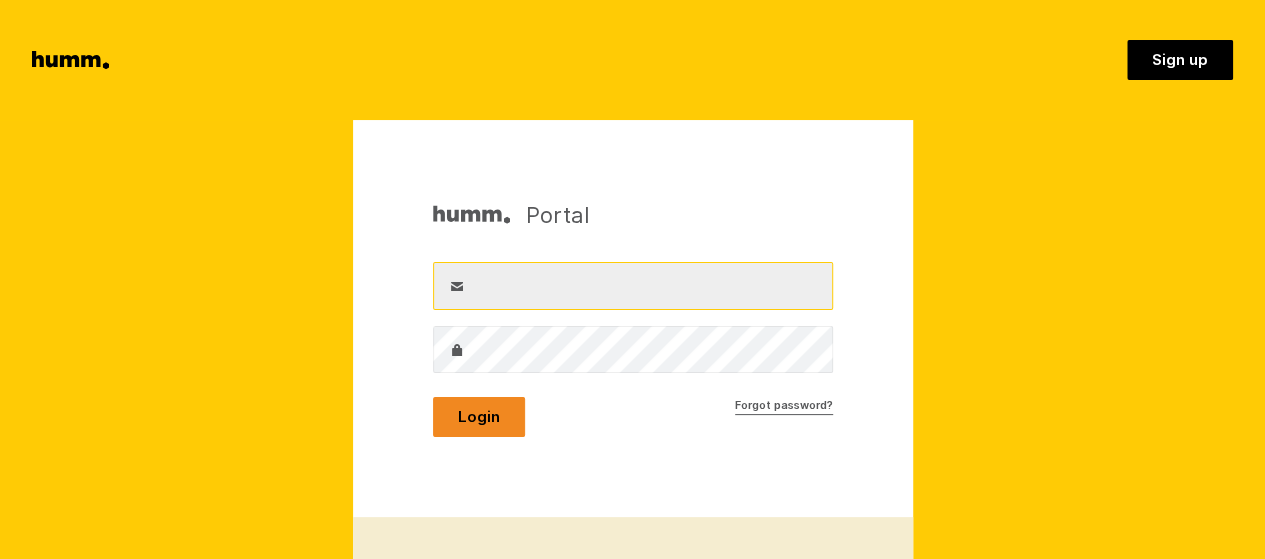 type on "[PERSON_NAME][EMAIL_ADDRESS][PERSON_NAME][DOMAIN_NAME]" 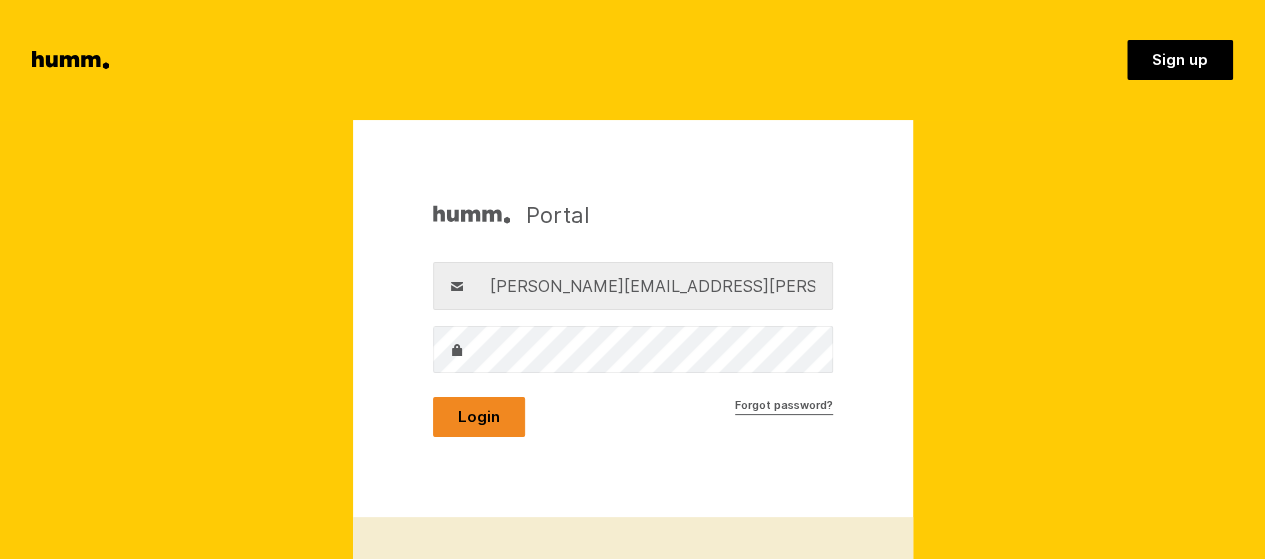 click on "Login" at bounding box center (479, 417) 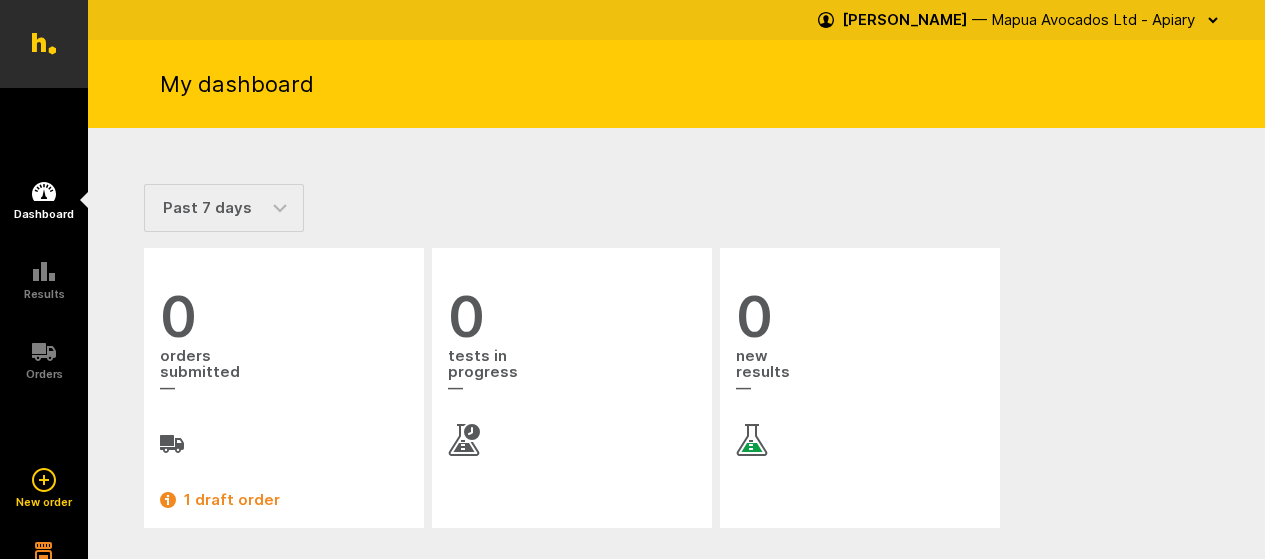 scroll, scrollTop: 0, scrollLeft: 0, axis: both 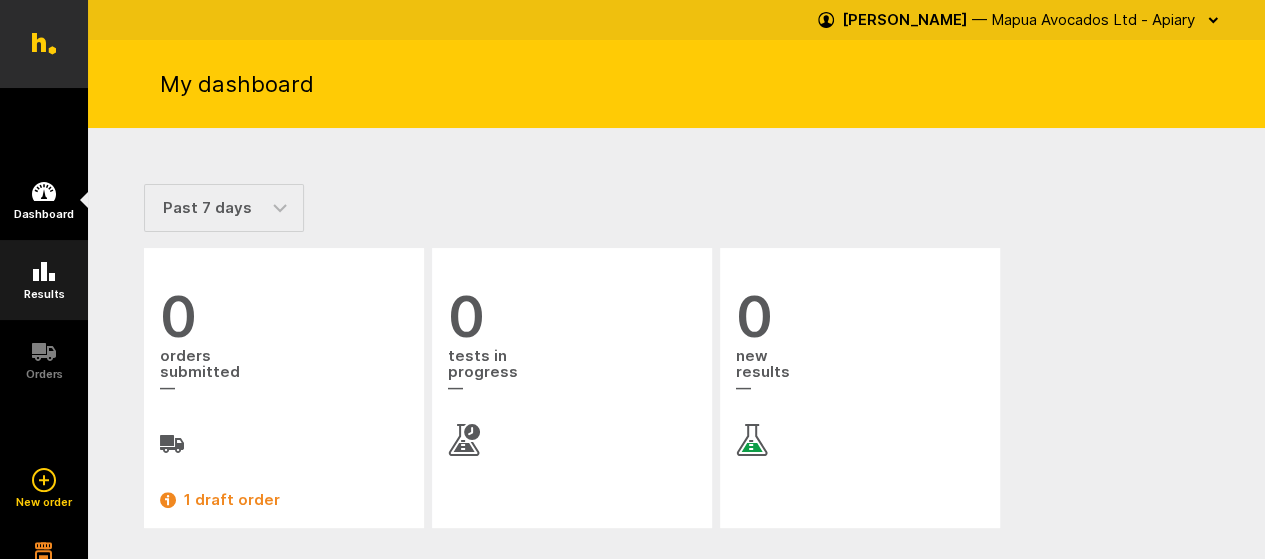 click on "Results" at bounding box center (44, 294) 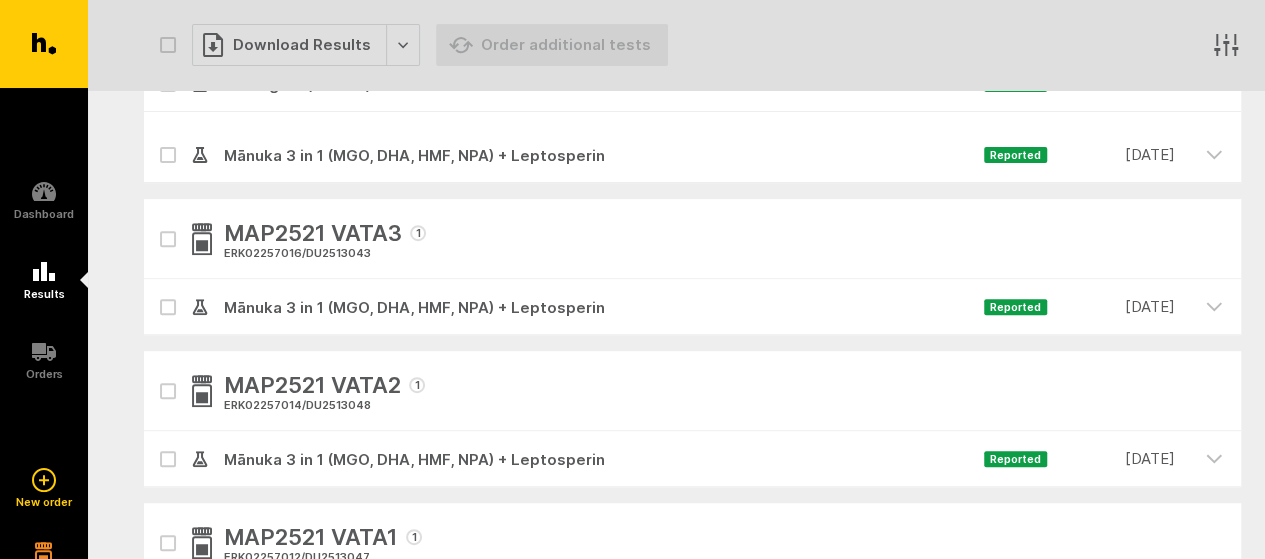 scroll, scrollTop: 266, scrollLeft: 0, axis: vertical 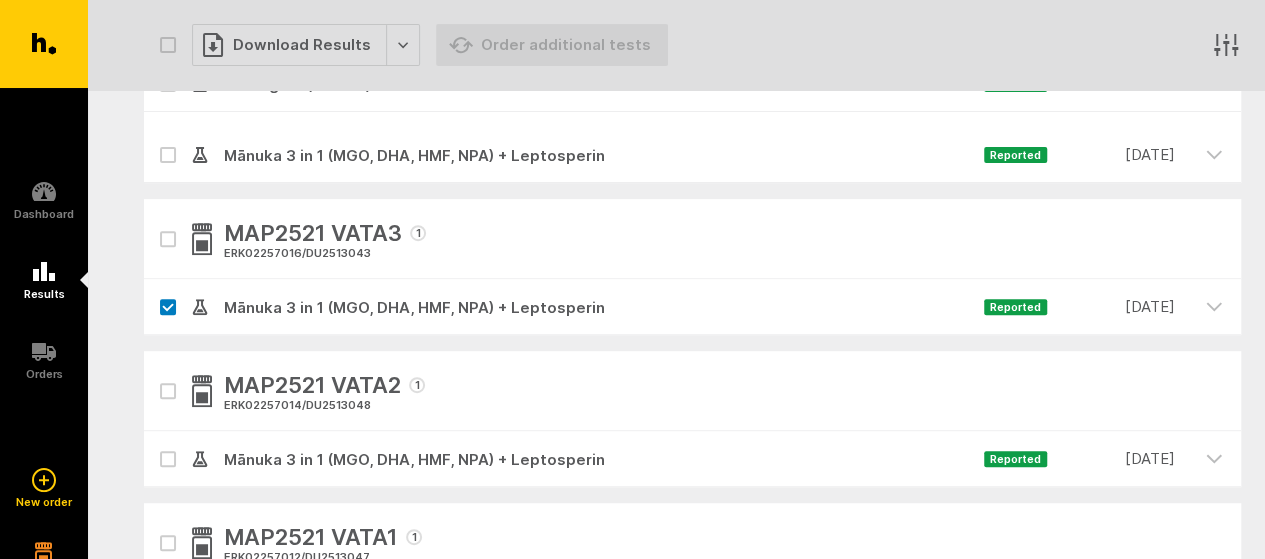 checkbox on "true" 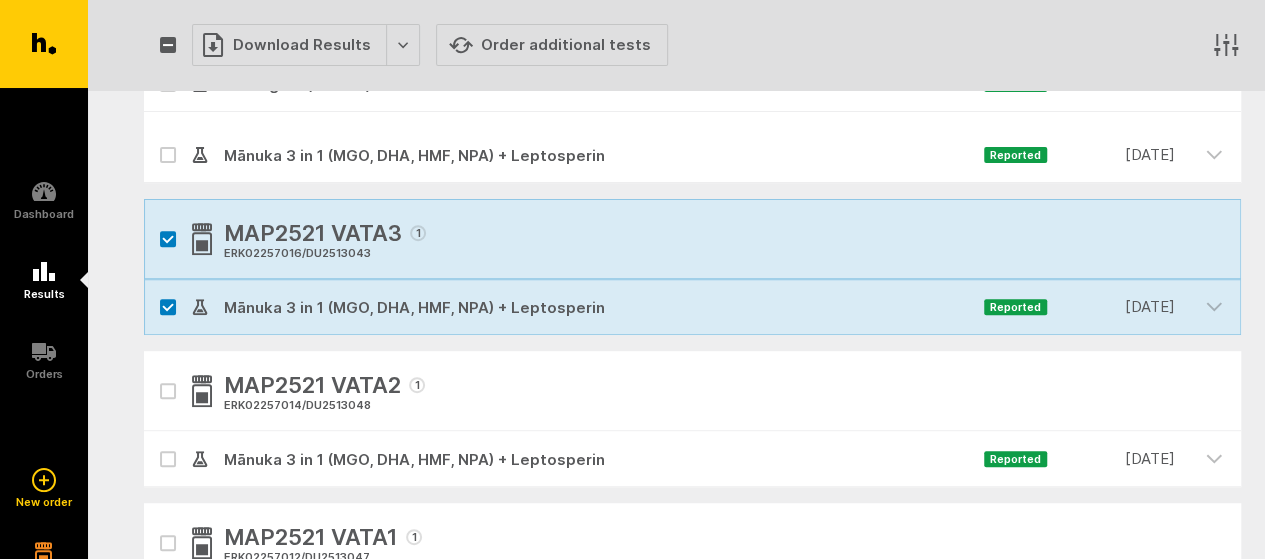 click at bounding box center (168, 391) 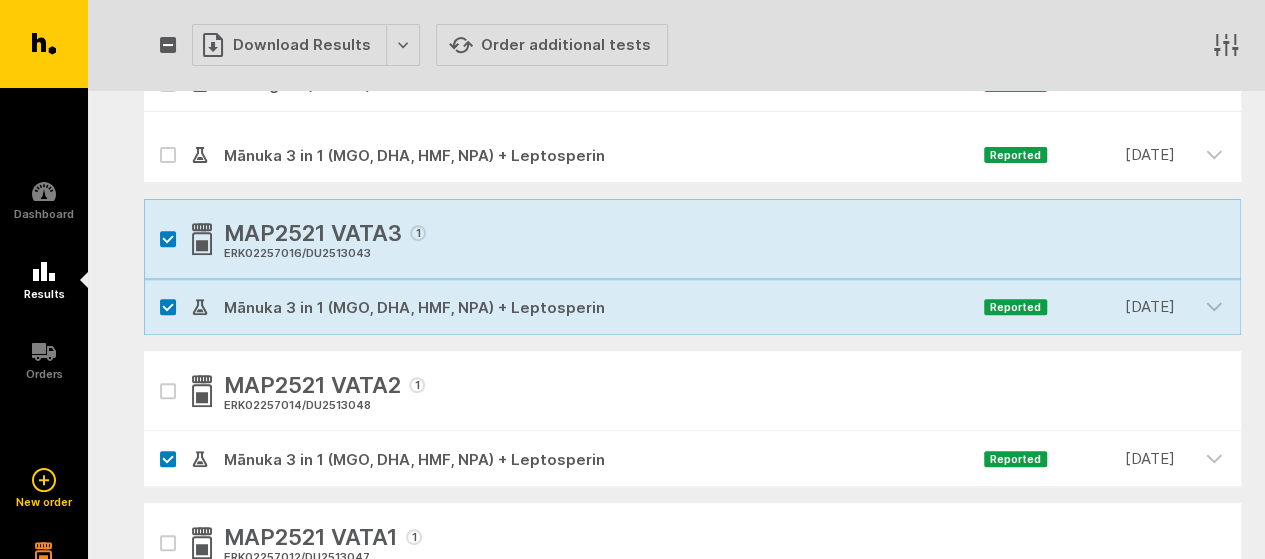 checkbox on "true" 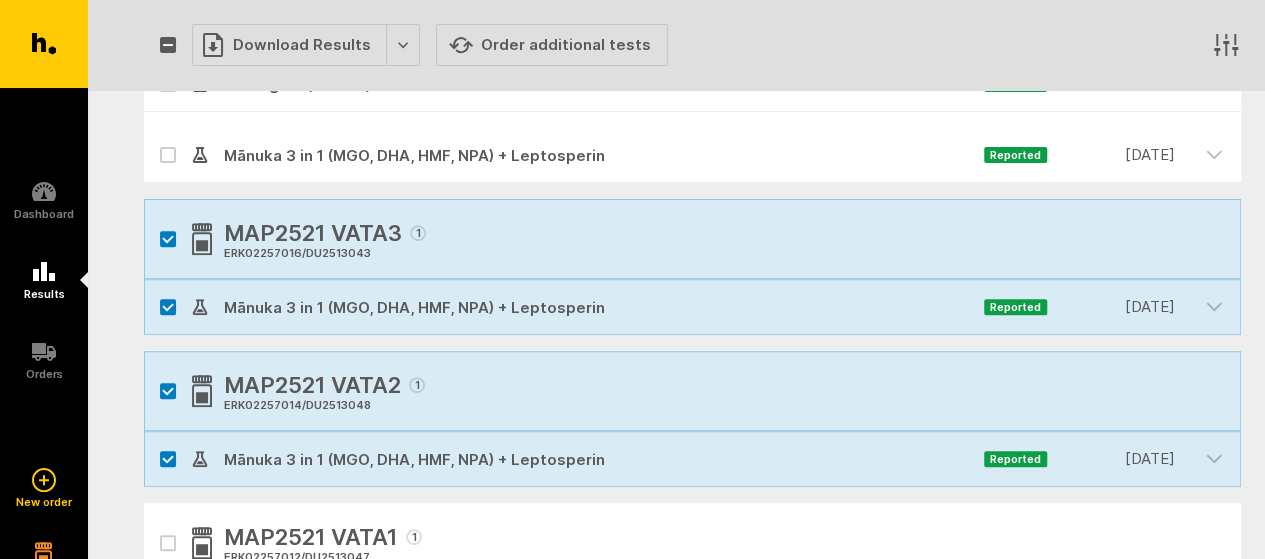 click 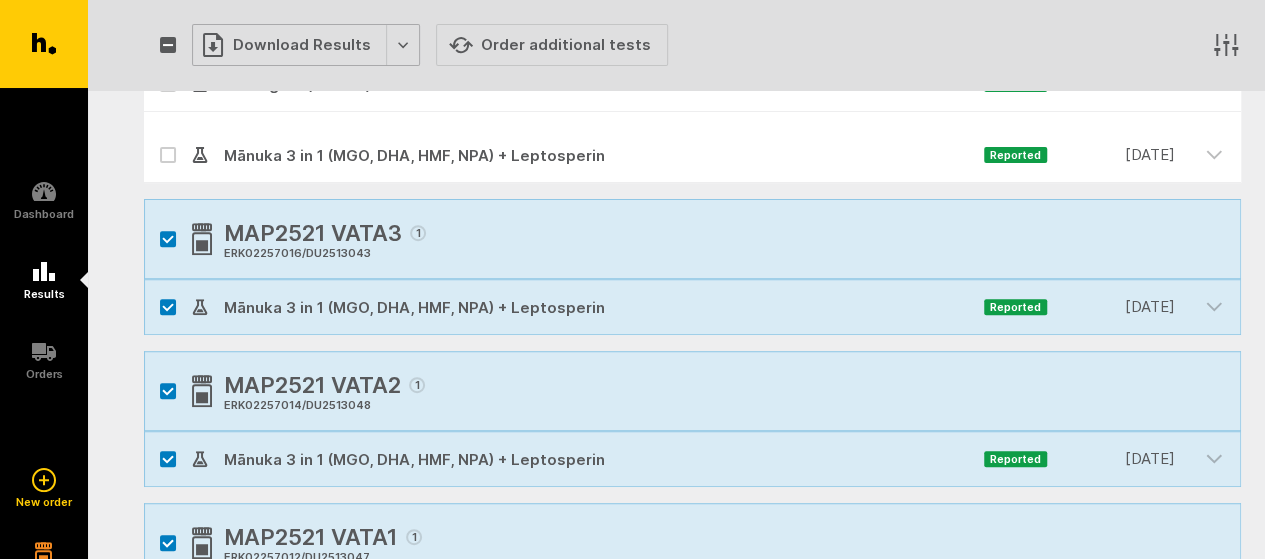 click on "Download Results" at bounding box center (306, 45) 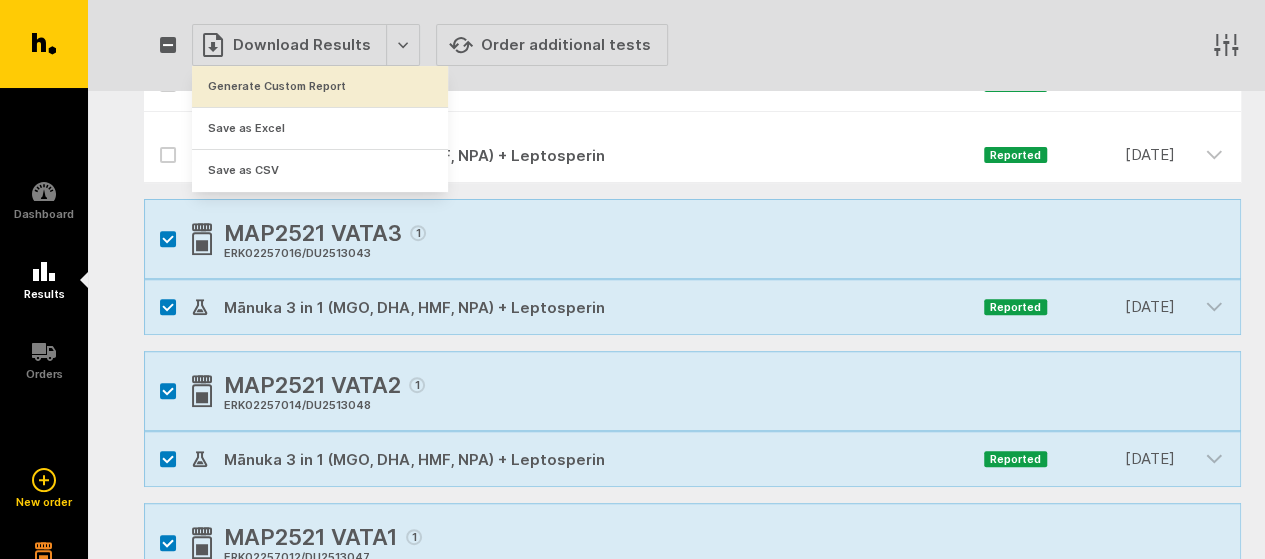 click on "Generate Custom Report" at bounding box center (320, 86) 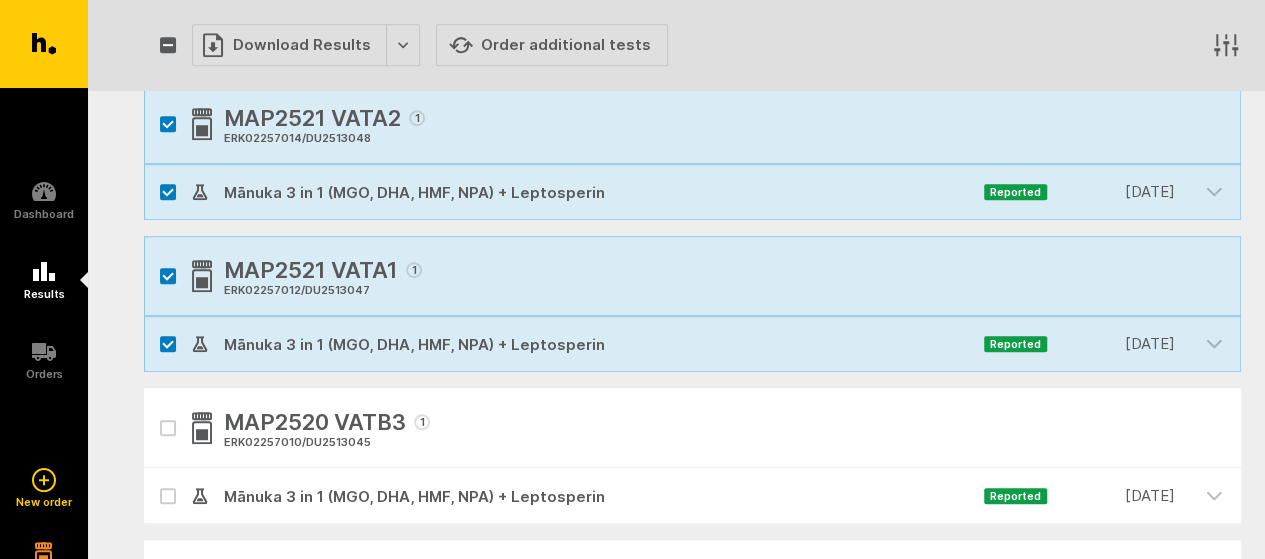 scroll, scrollTop: 266, scrollLeft: 0, axis: vertical 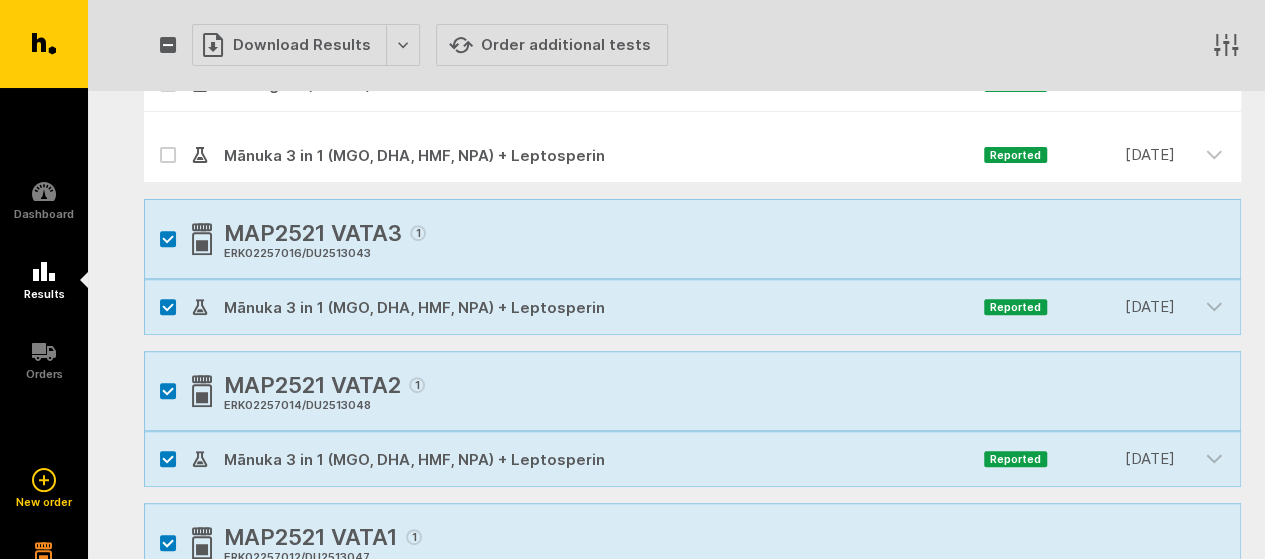 drag, startPoint x: 166, startPoint y: 235, endPoint x: 182, endPoint y: 239, distance: 16.492422 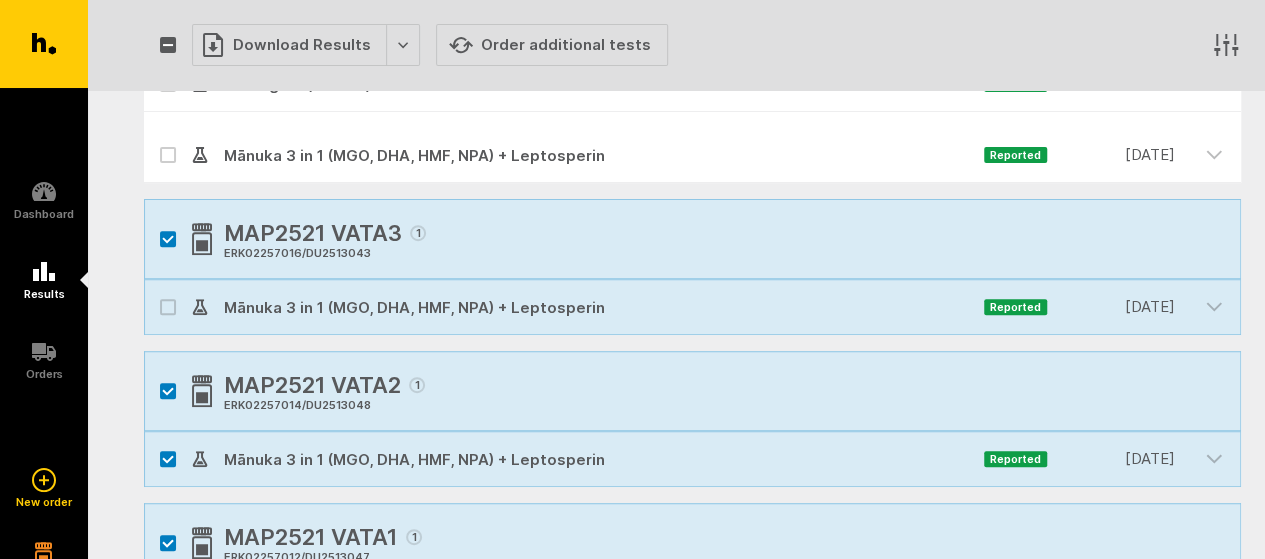 checkbox on "false" 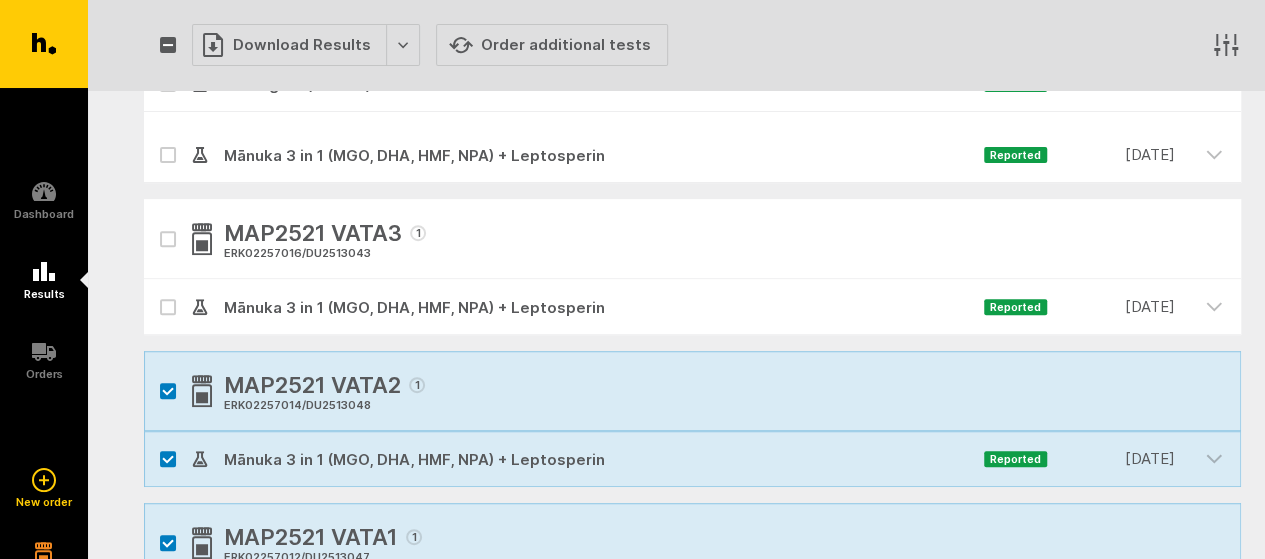 click 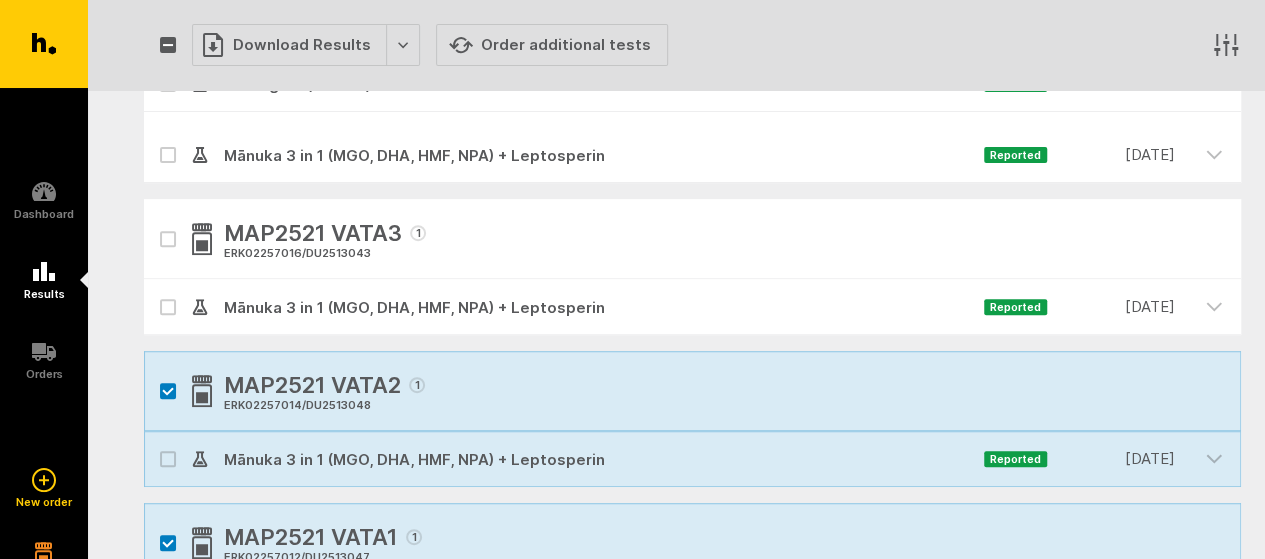 checkbox on "false" 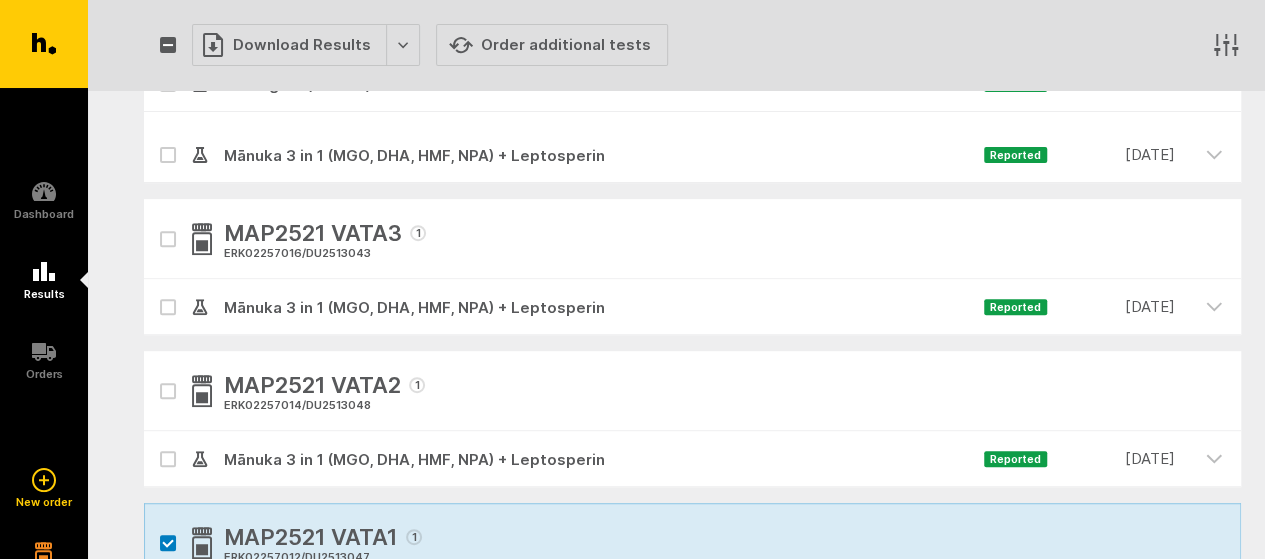 click 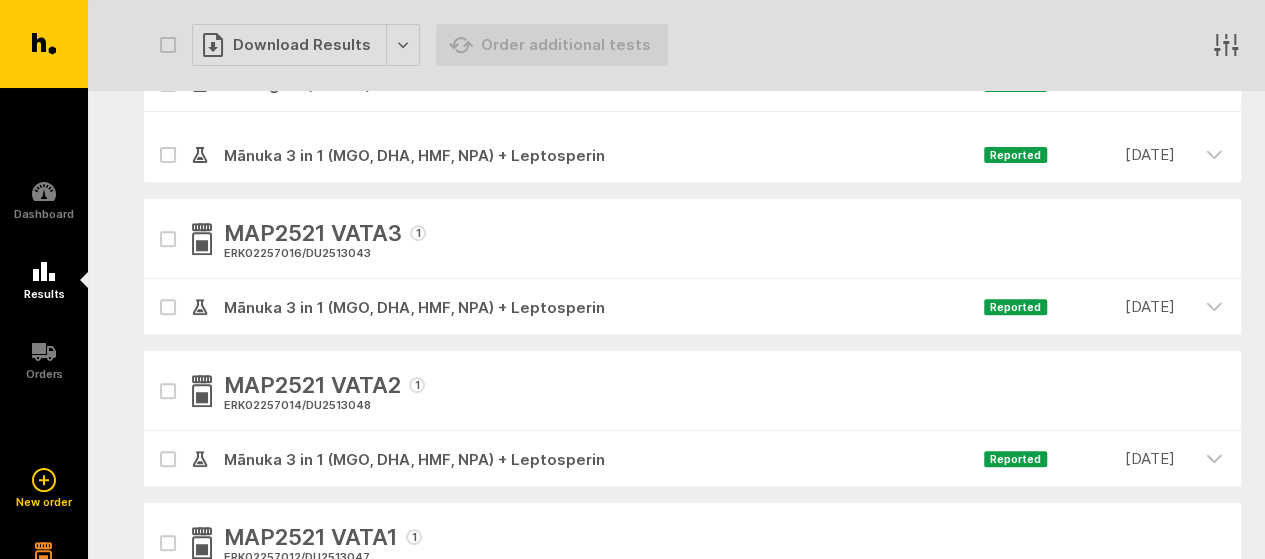 click 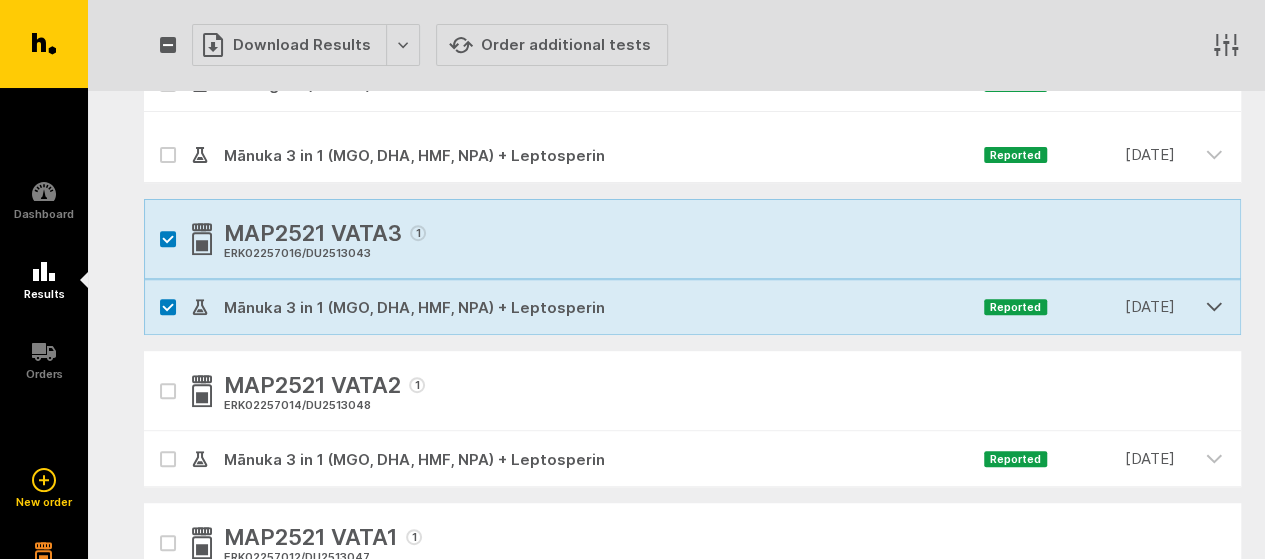click 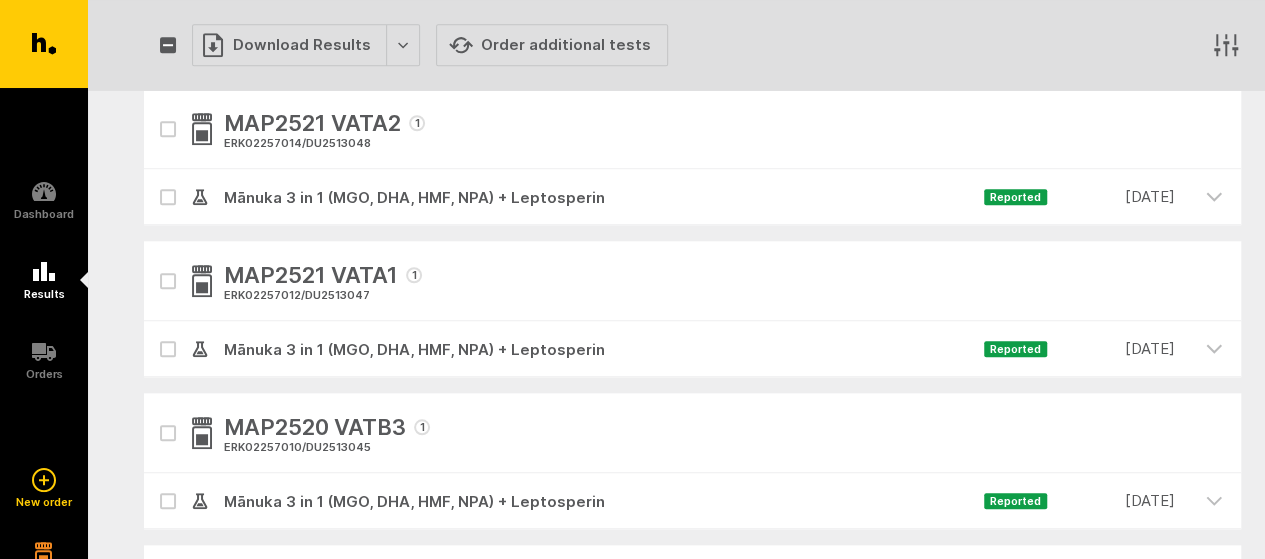 scroll, scrollTop: 266, scrollLeft: 0, axis: vertical 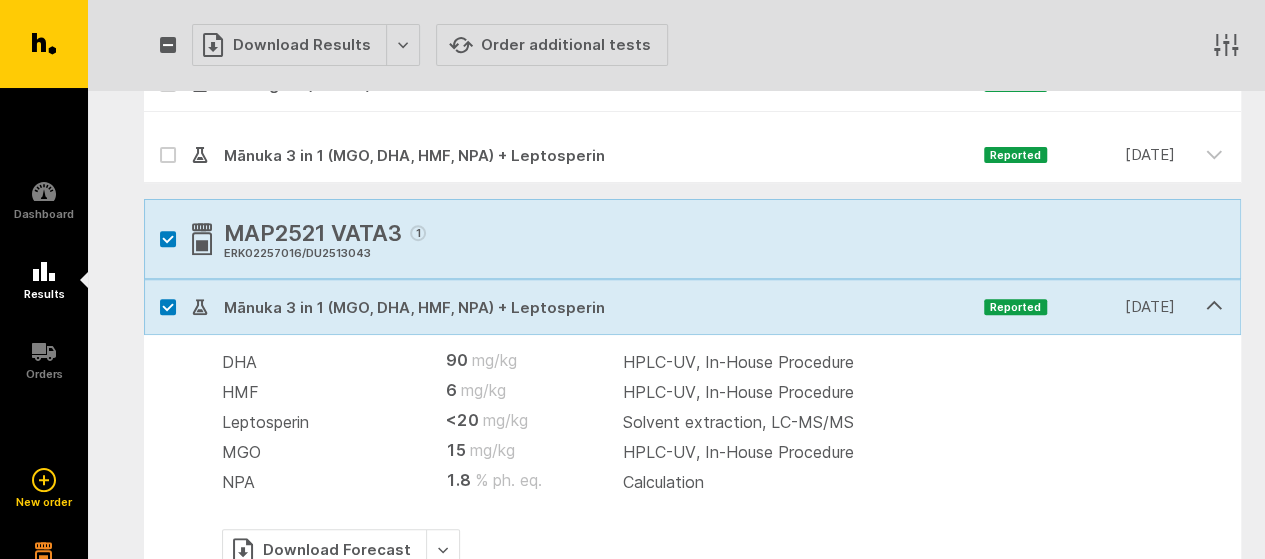 click at bounding box center [168, 239] 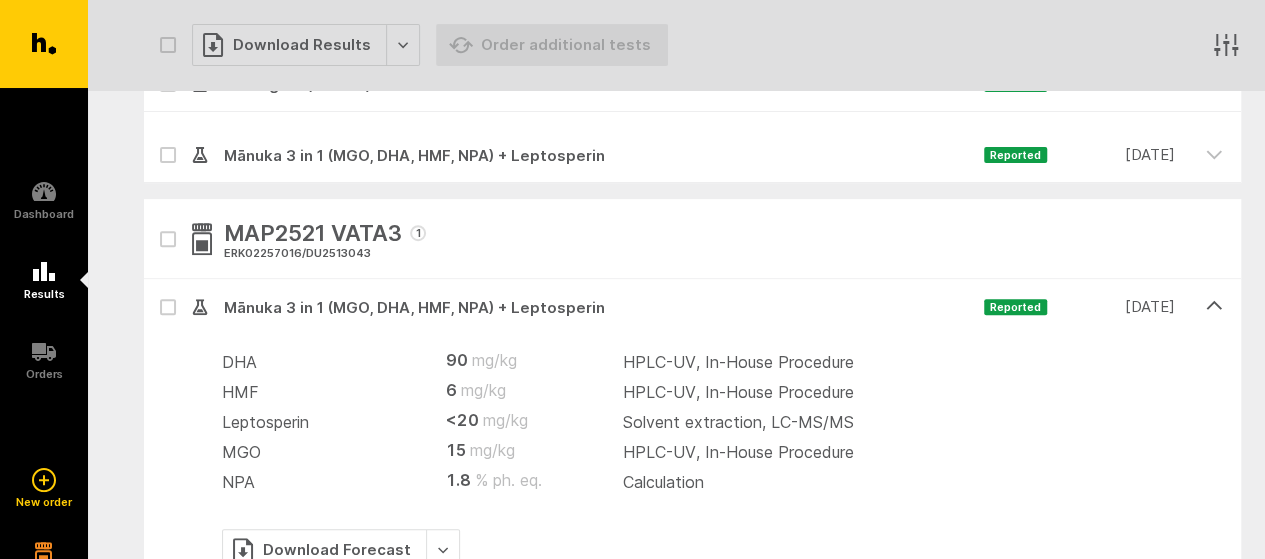 click 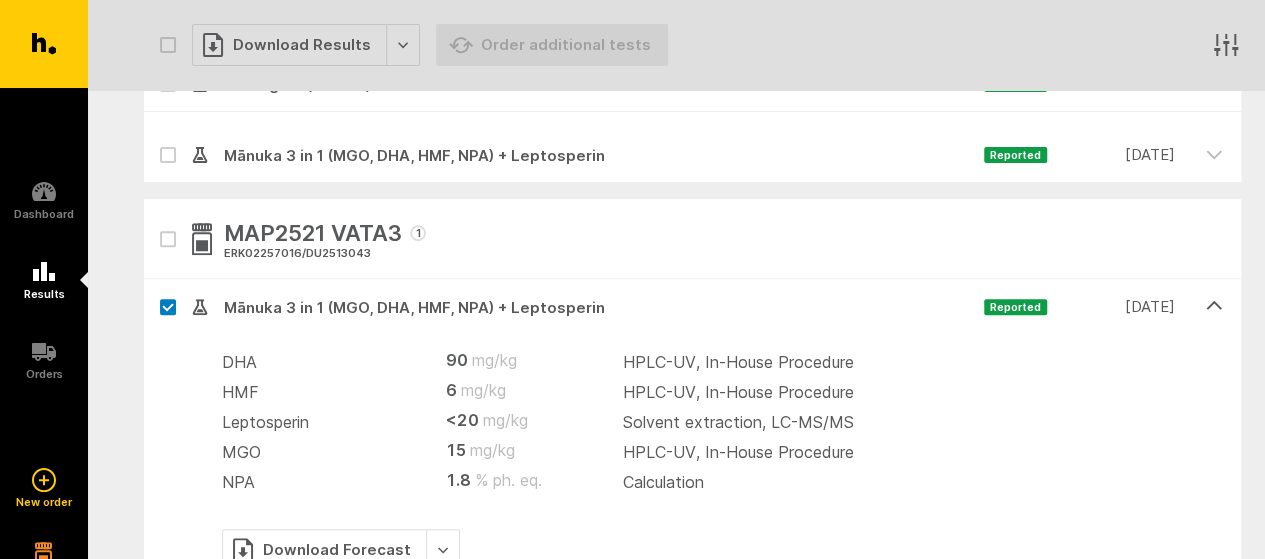 checkbox on "true" 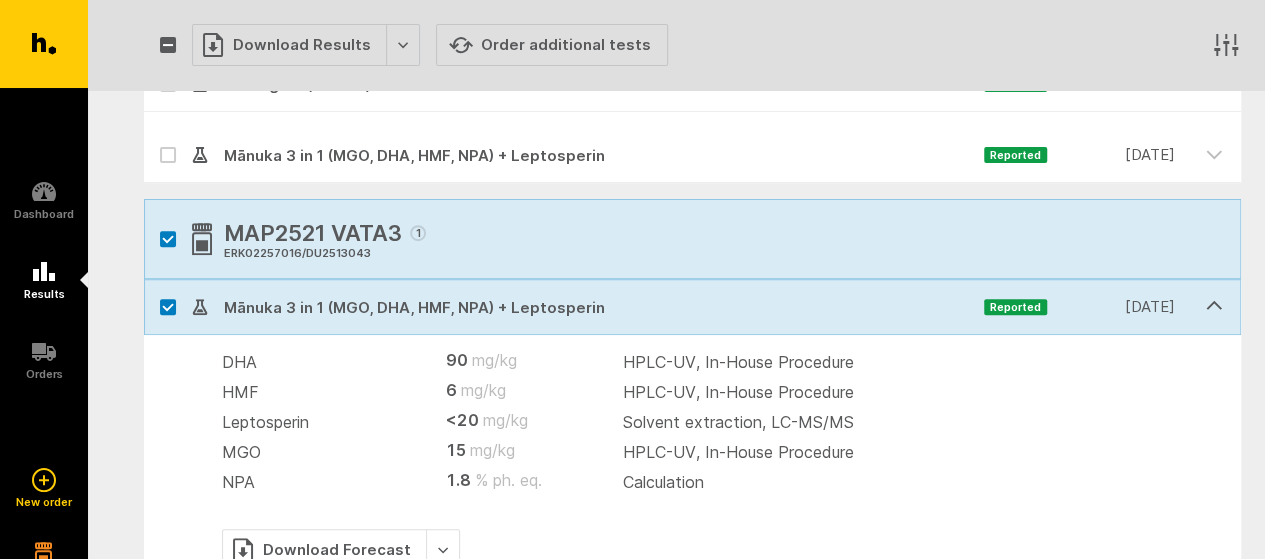 scroll, scrollTop: 533, scrollLeft: 0, axis: vertical 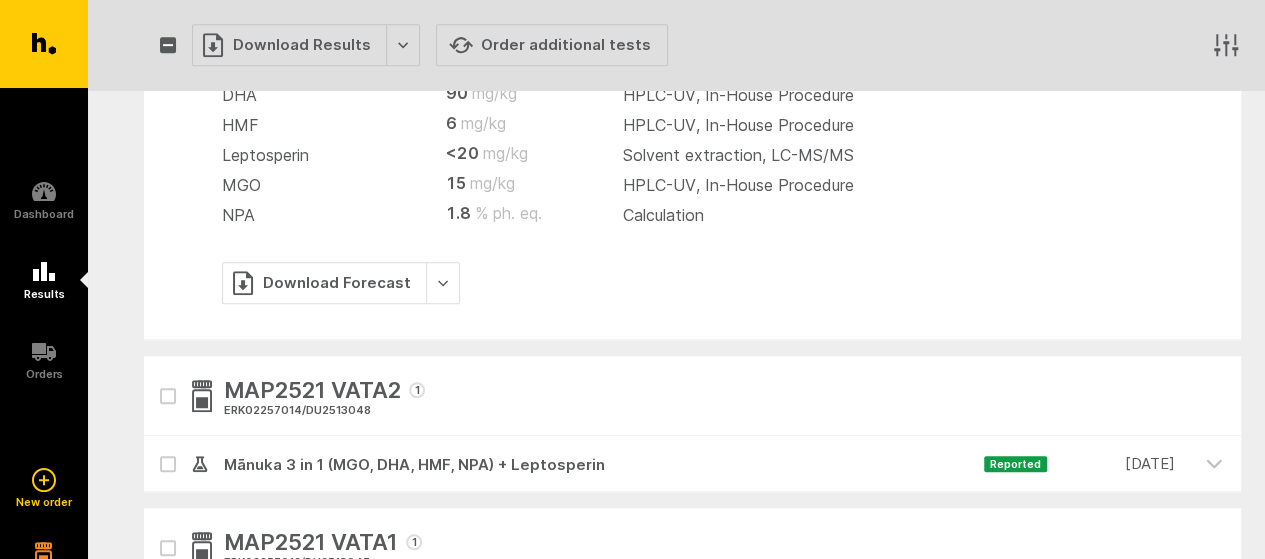 click on "MAP2521 VATA2 1 ERK02257014  /  DU2513048" at bounding box center [692, 396] 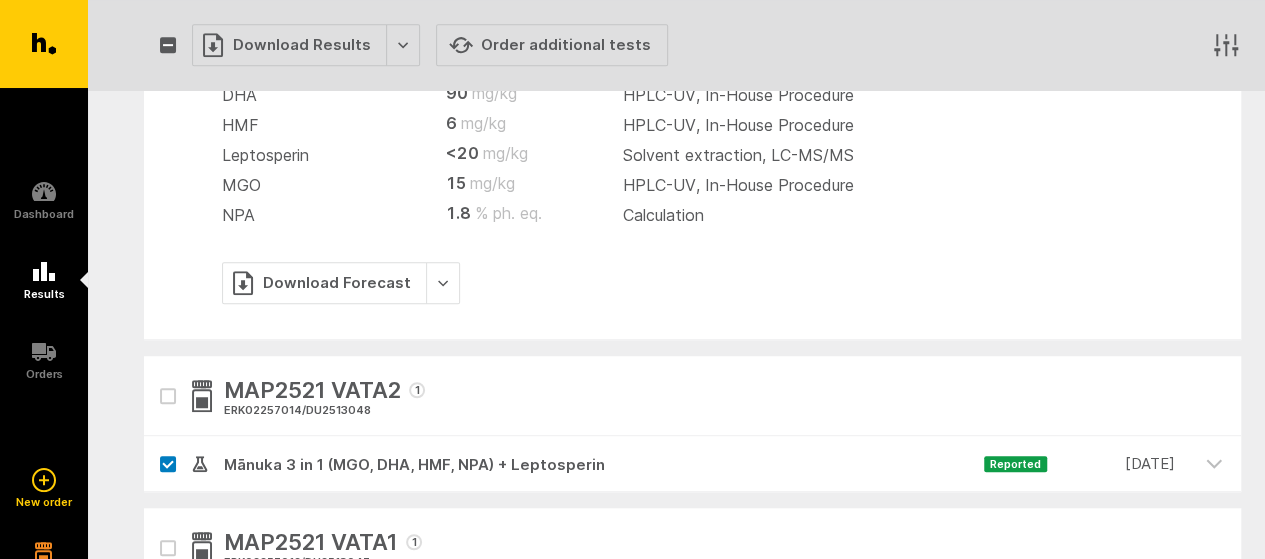 checkbox on "true" 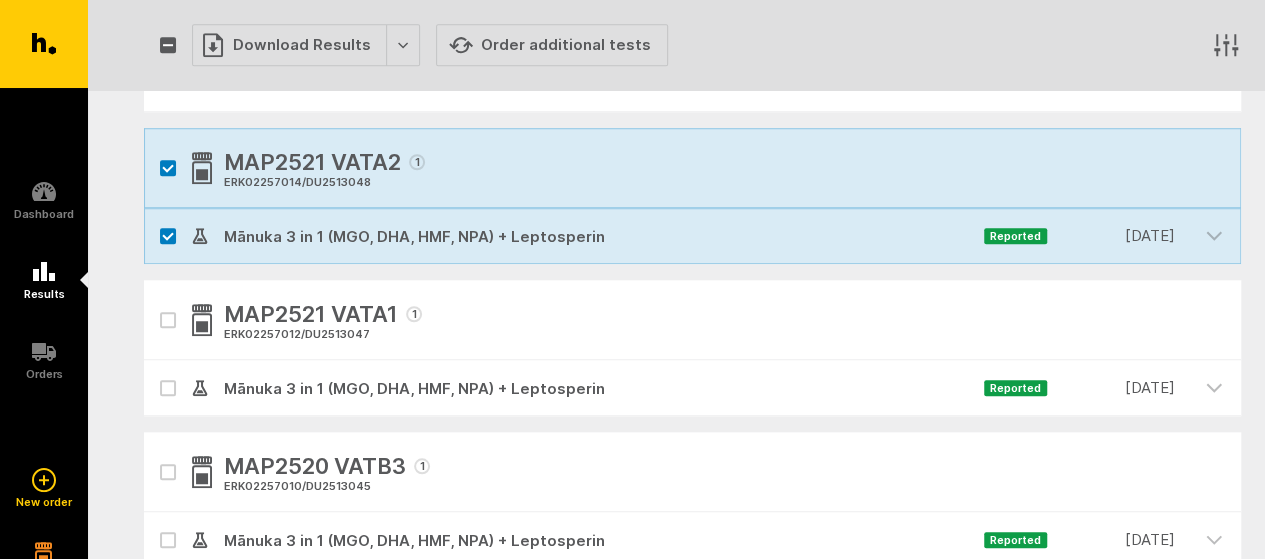 scroll, scrollTop: 800, scrollLeft: 0, axis: vertical 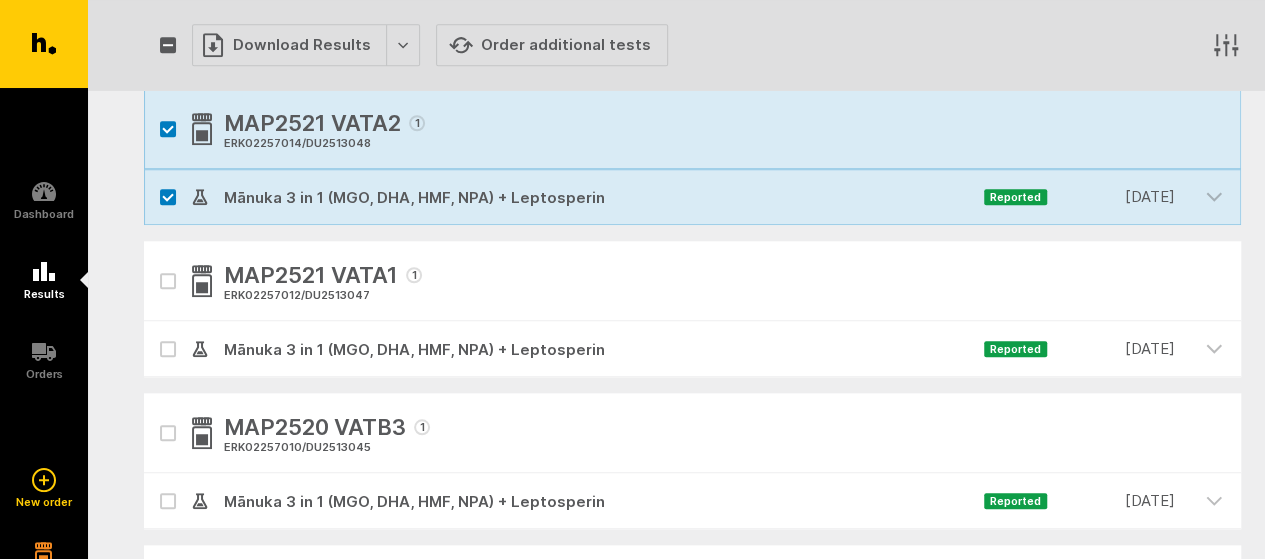 click 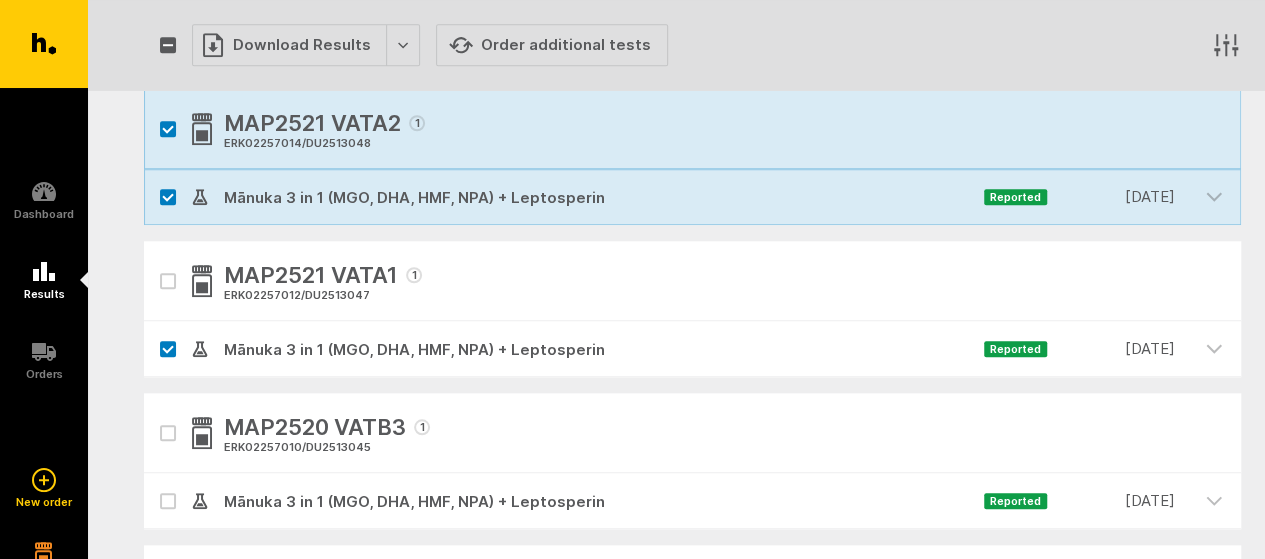 checkbox on "true" 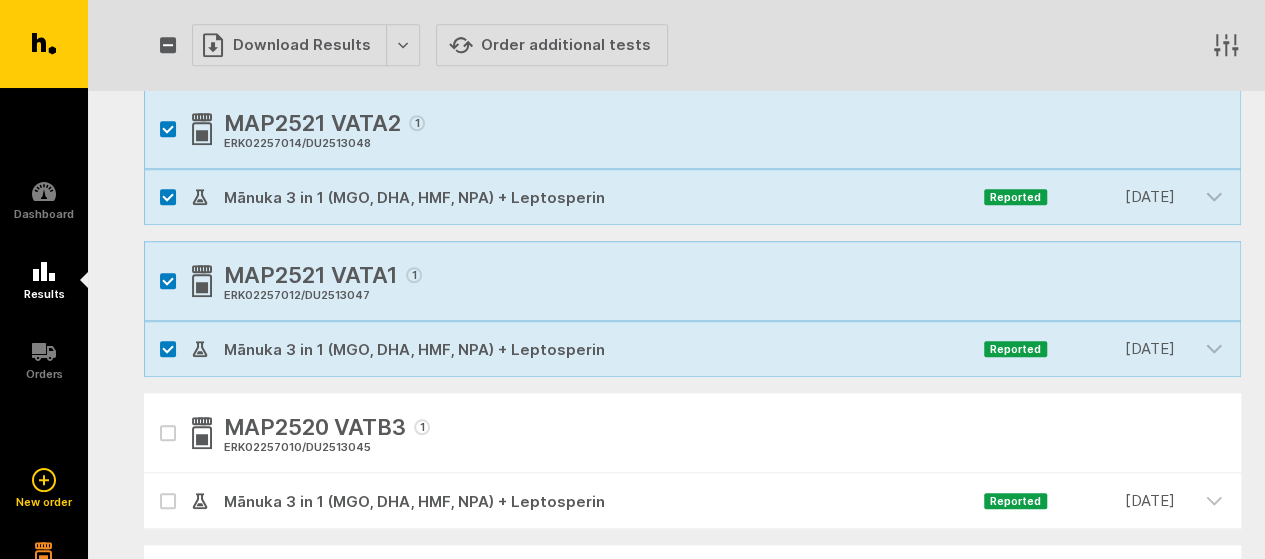 click 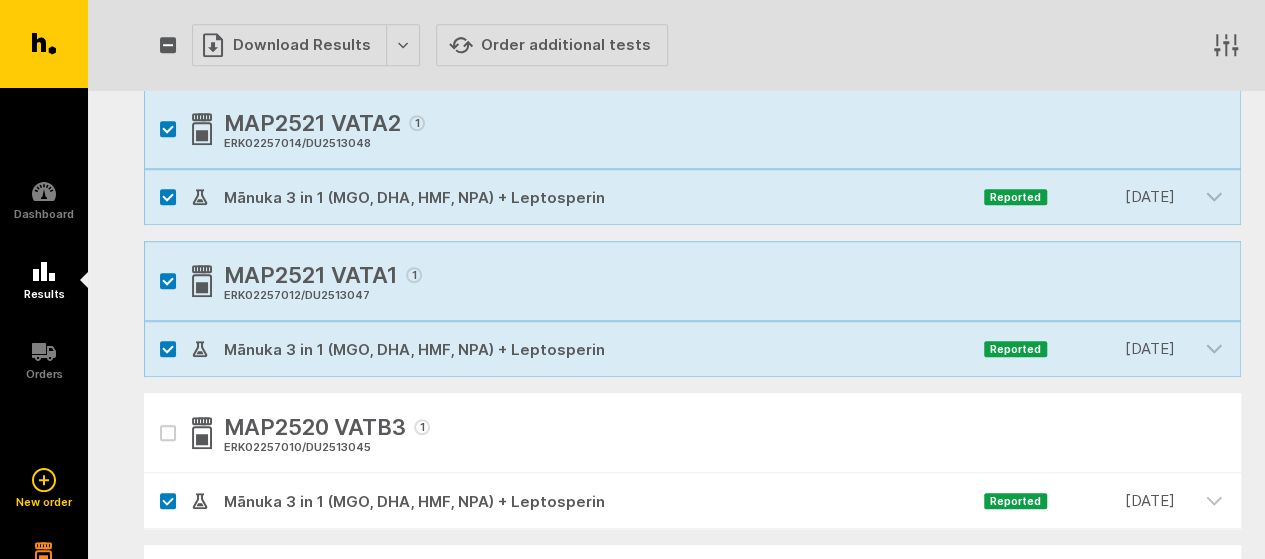 checkbox on "true" 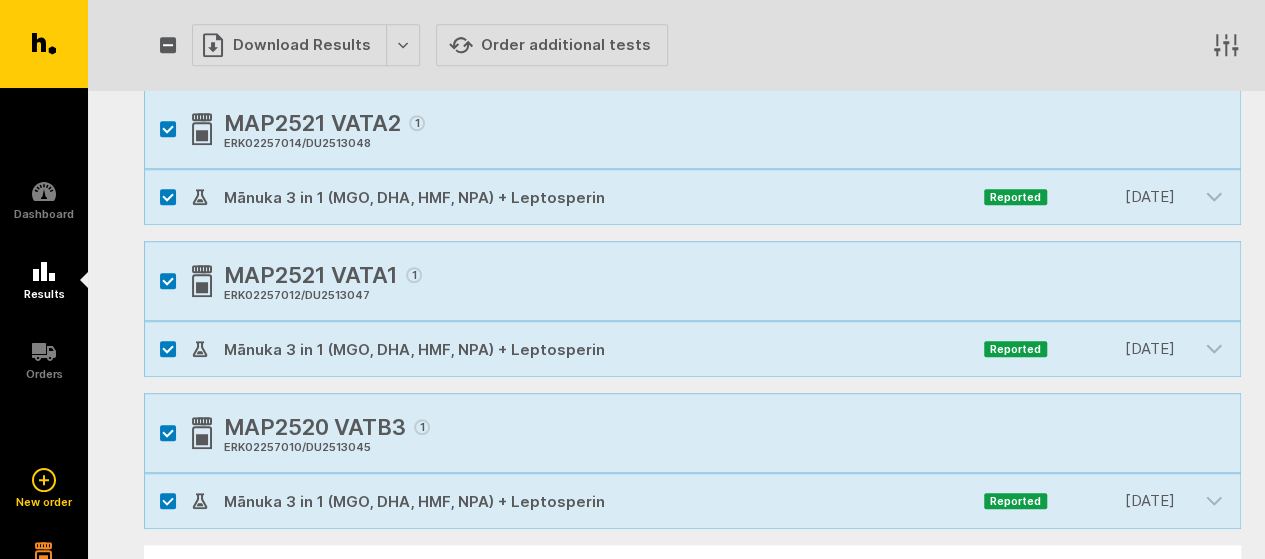 scroll, scrollTop: 1066, scrollLeft: 0, axis: vertical 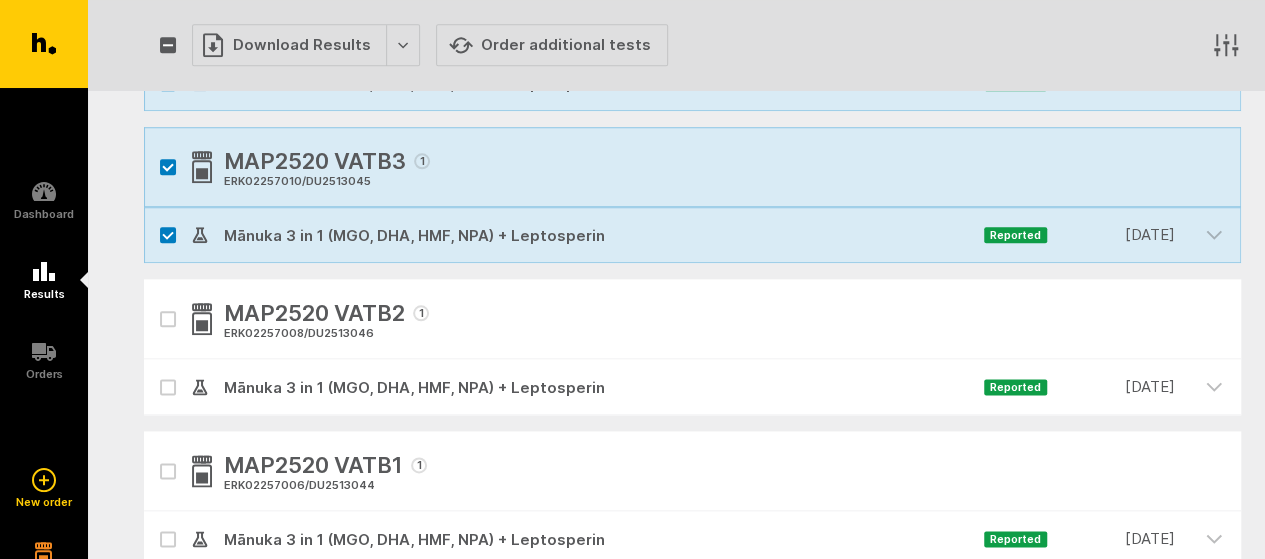click 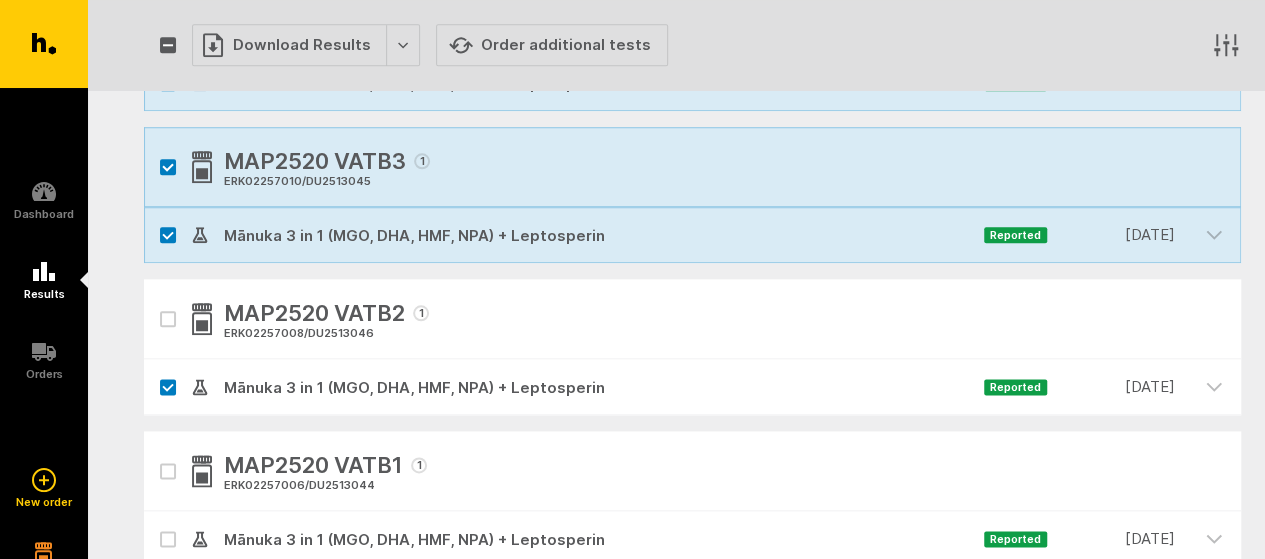 checkbox on "true" 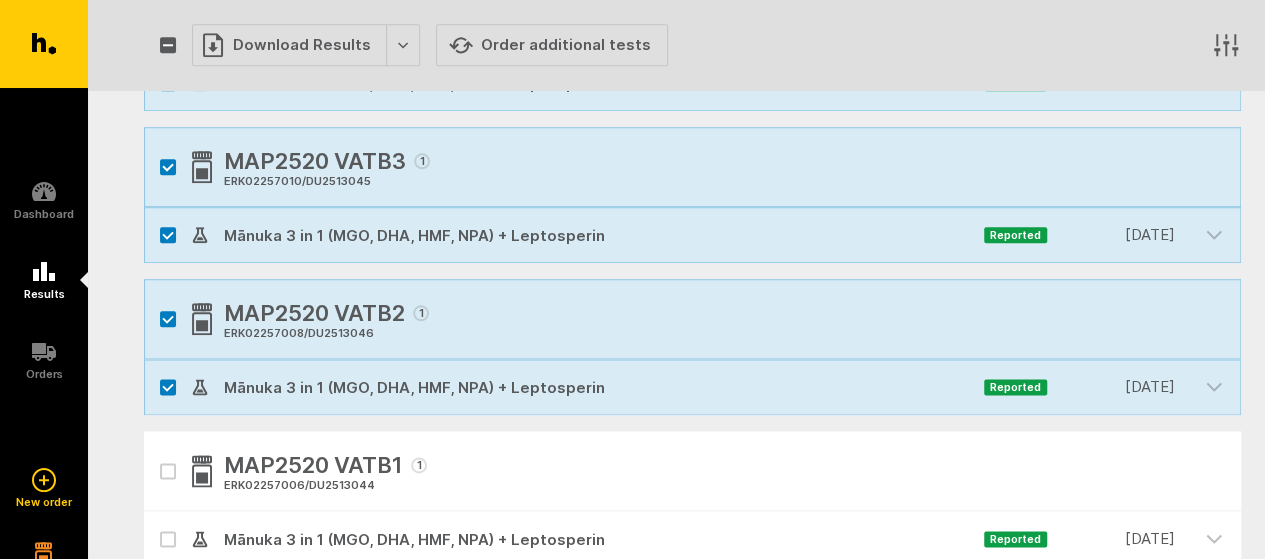 click 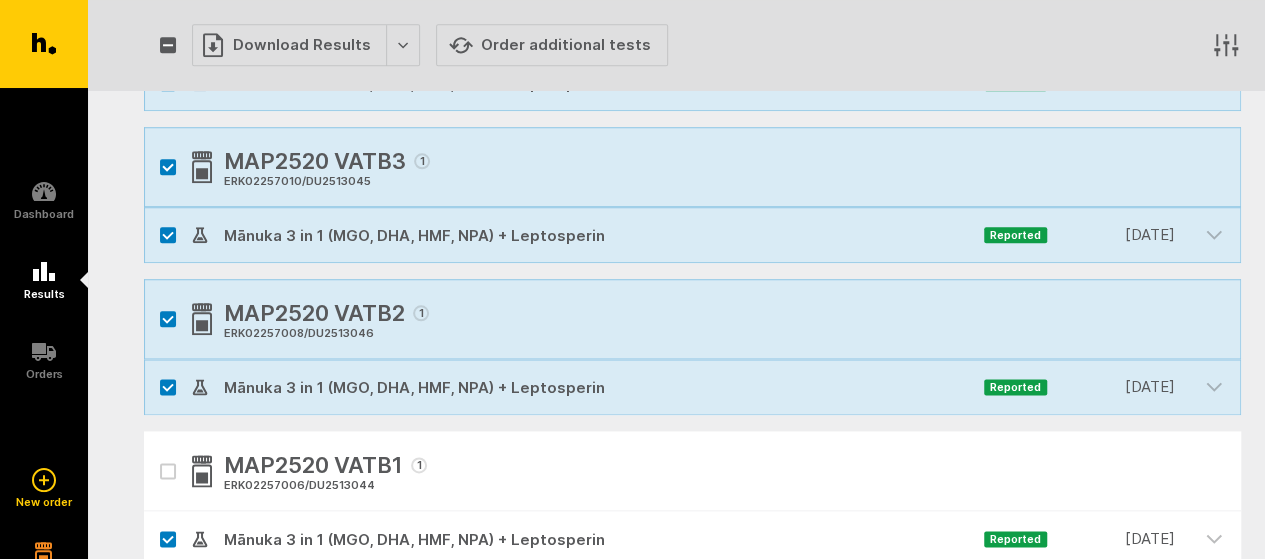 checkbox on "true" 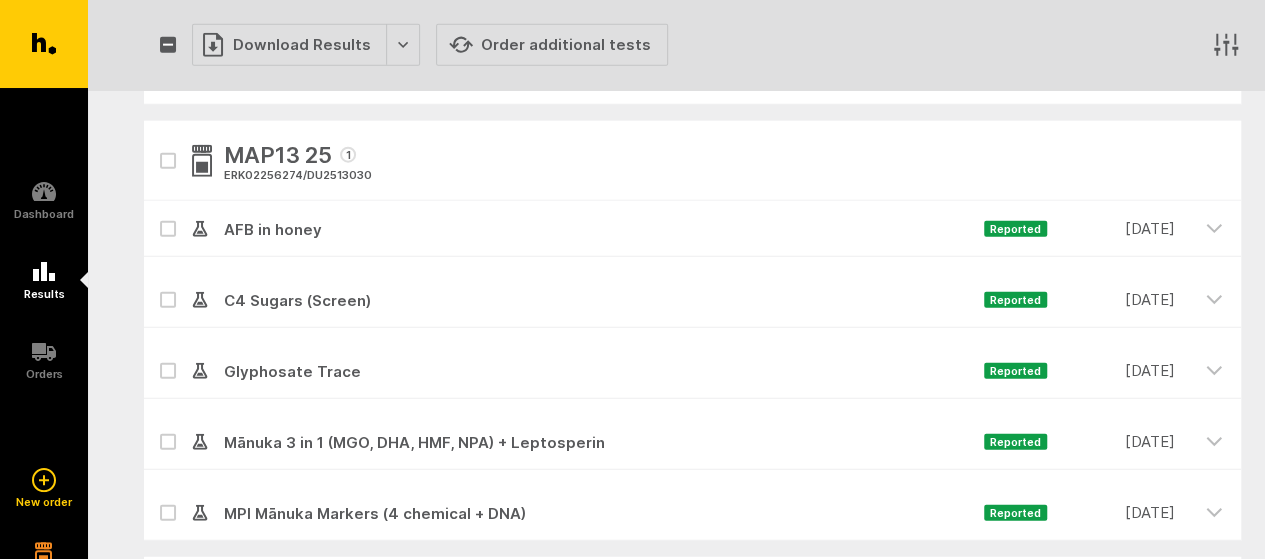 scroll, scrollTop: 2666, scrollLeft: 0, axis: vertical 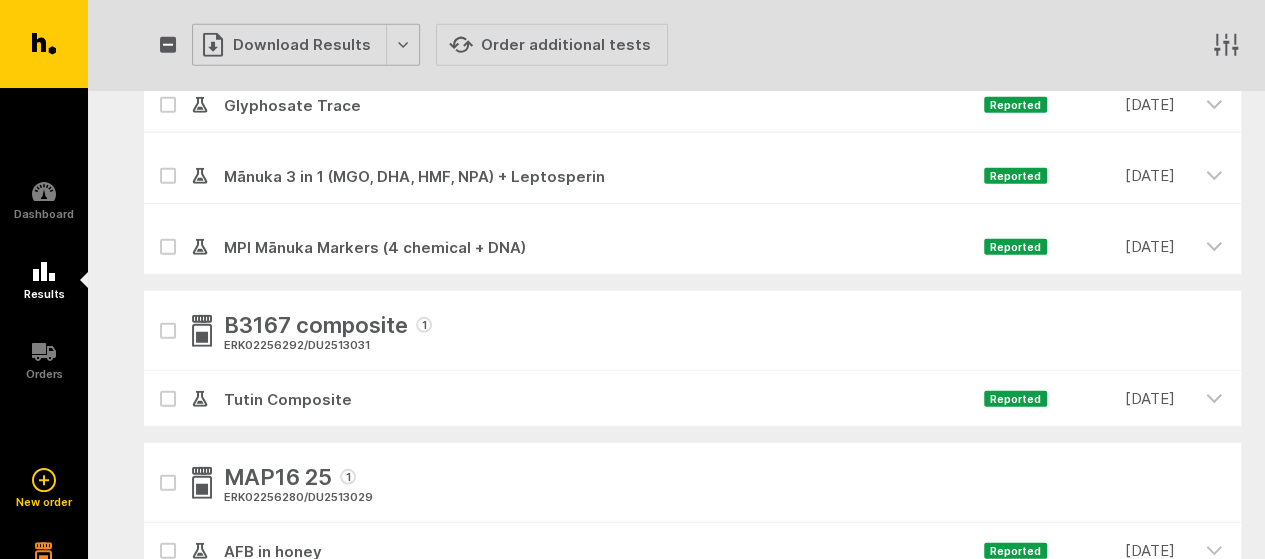 click on "Download Results" at bounding box center [306, 45] 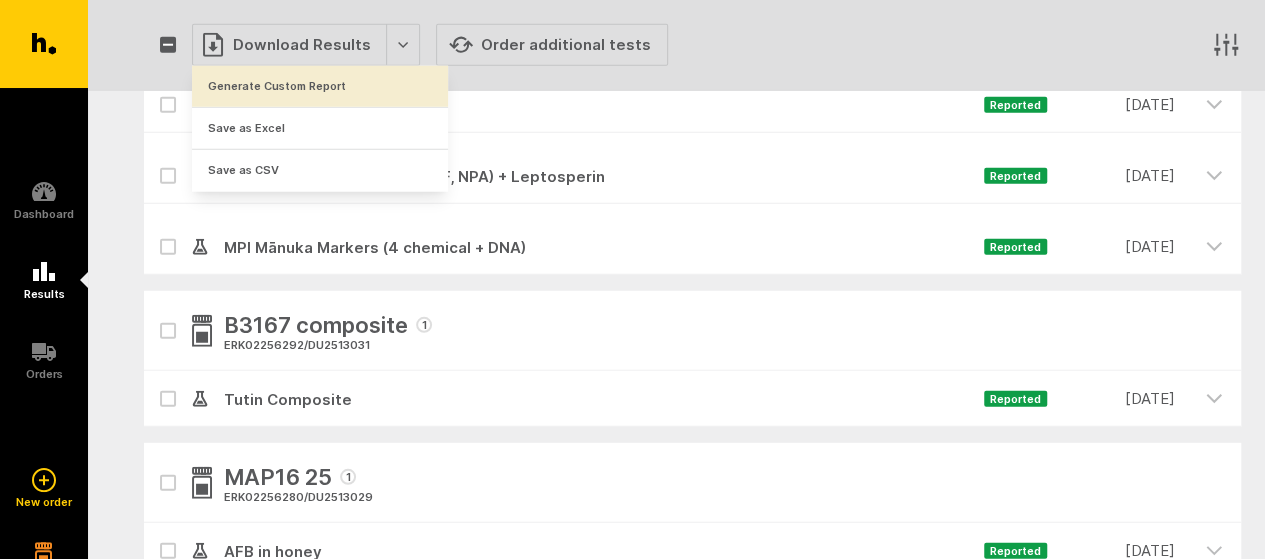click on "Generate Custom Report" at bounding box center (320, 86) 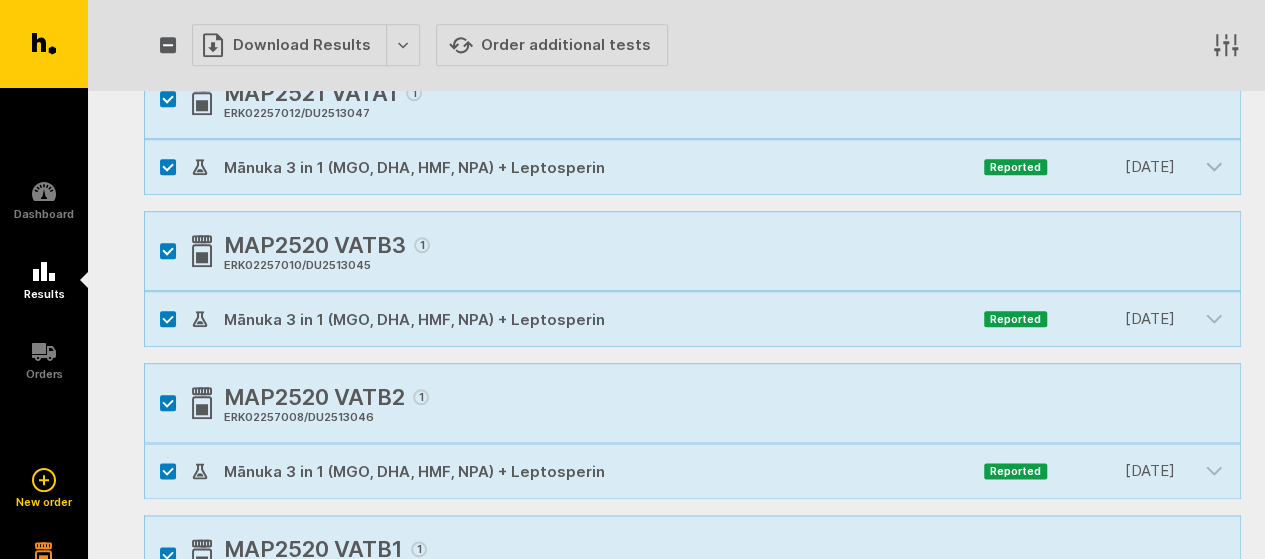 scroll, scrollTop: 800, scrollLeft: 0, axis: vertical 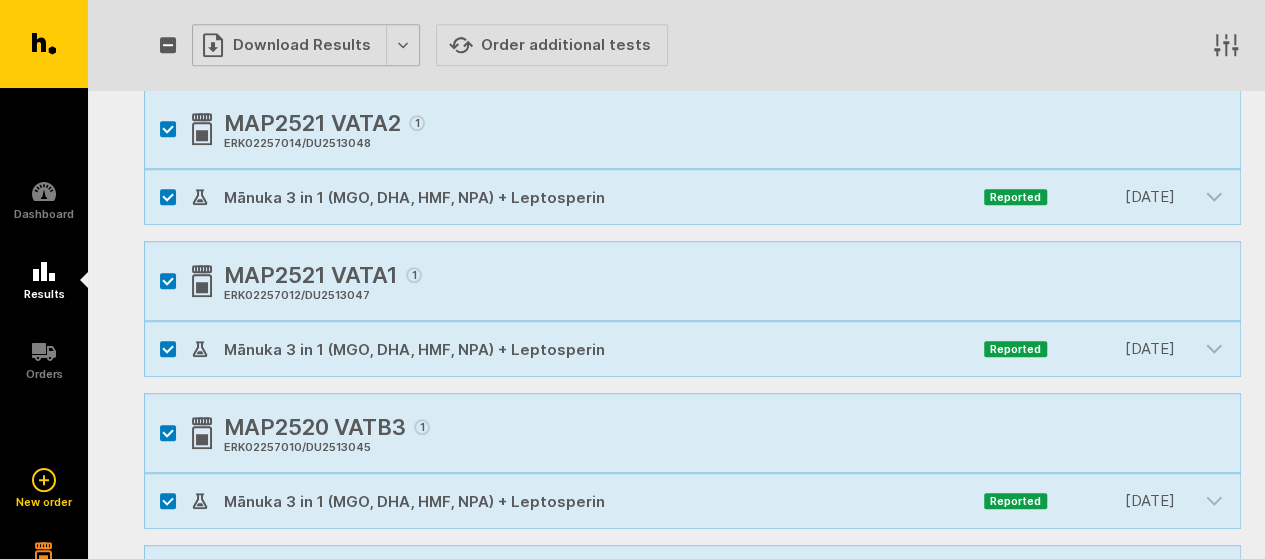 click on "Download Results" at bounding box center (306, 45) 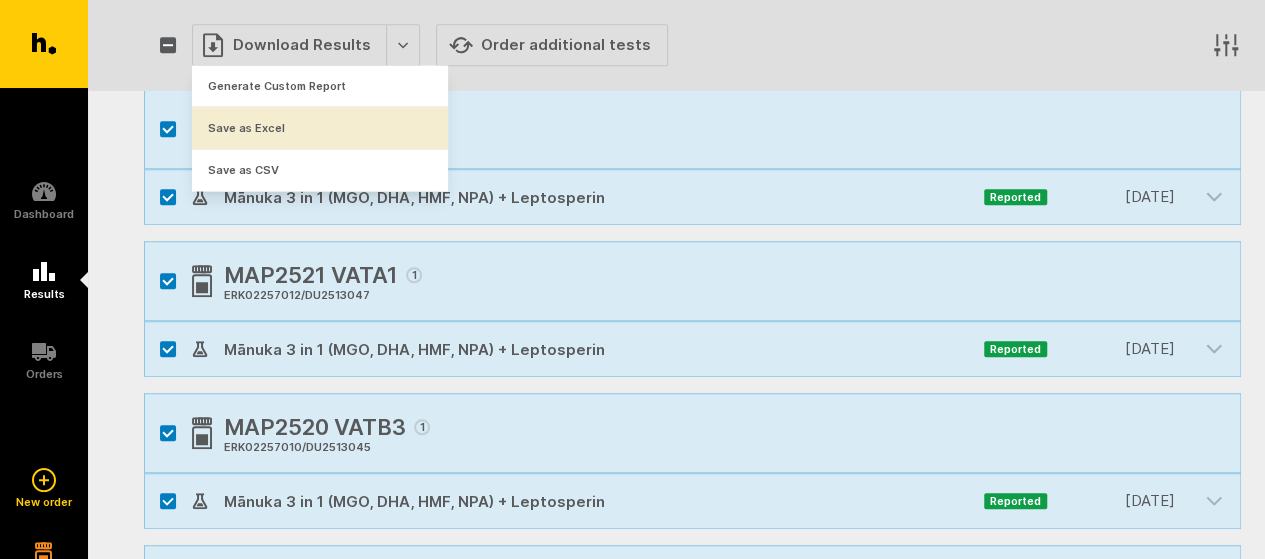 click on "Save as Excel" at bounding box center (320, 127) 